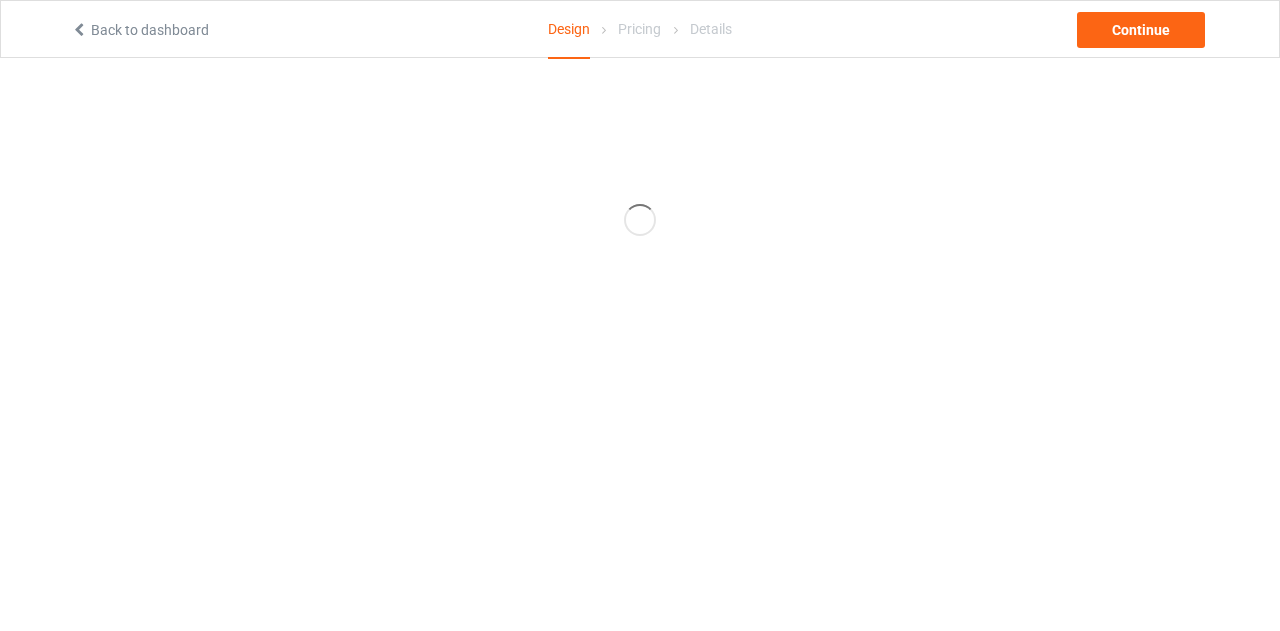 scroll, scrollTop: 0, scrollLeft: 0, axis: both 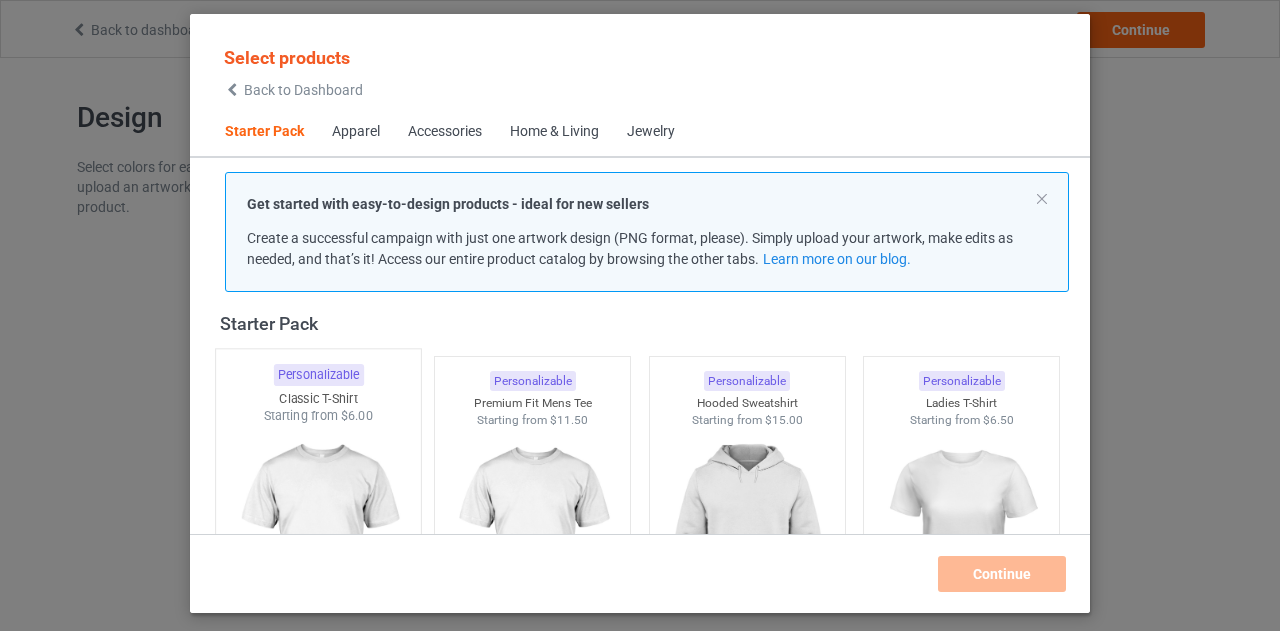 click at bounding box center [318, 542] 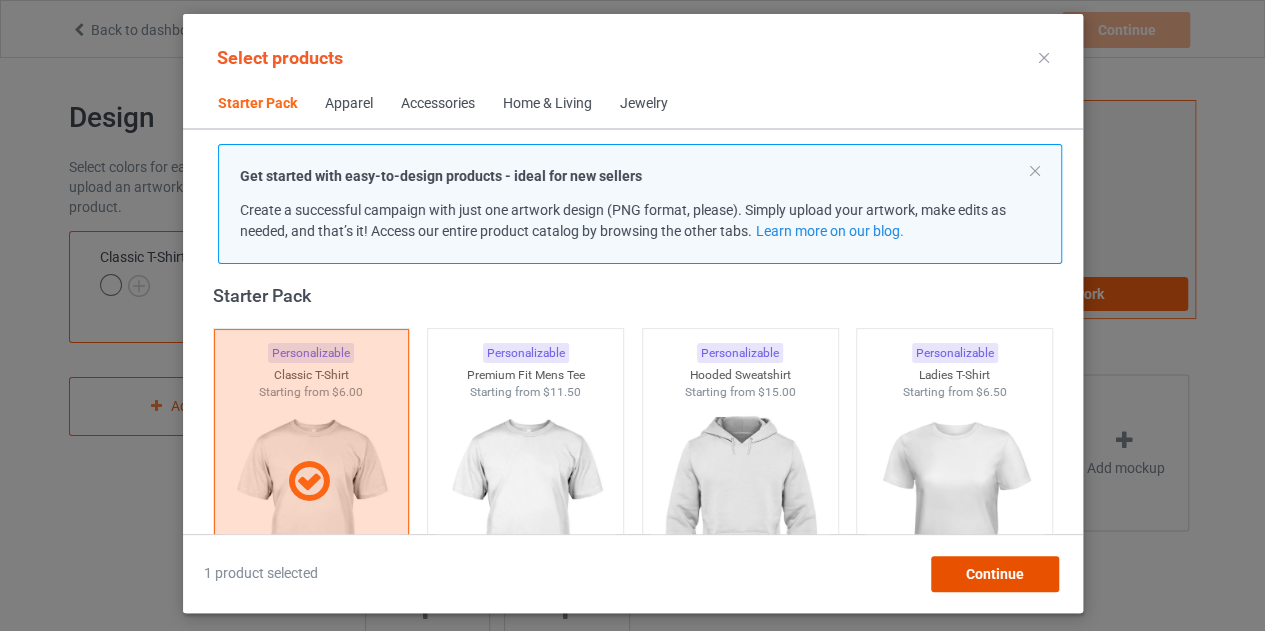 click on "Continue" at bounding box center [994, 574] 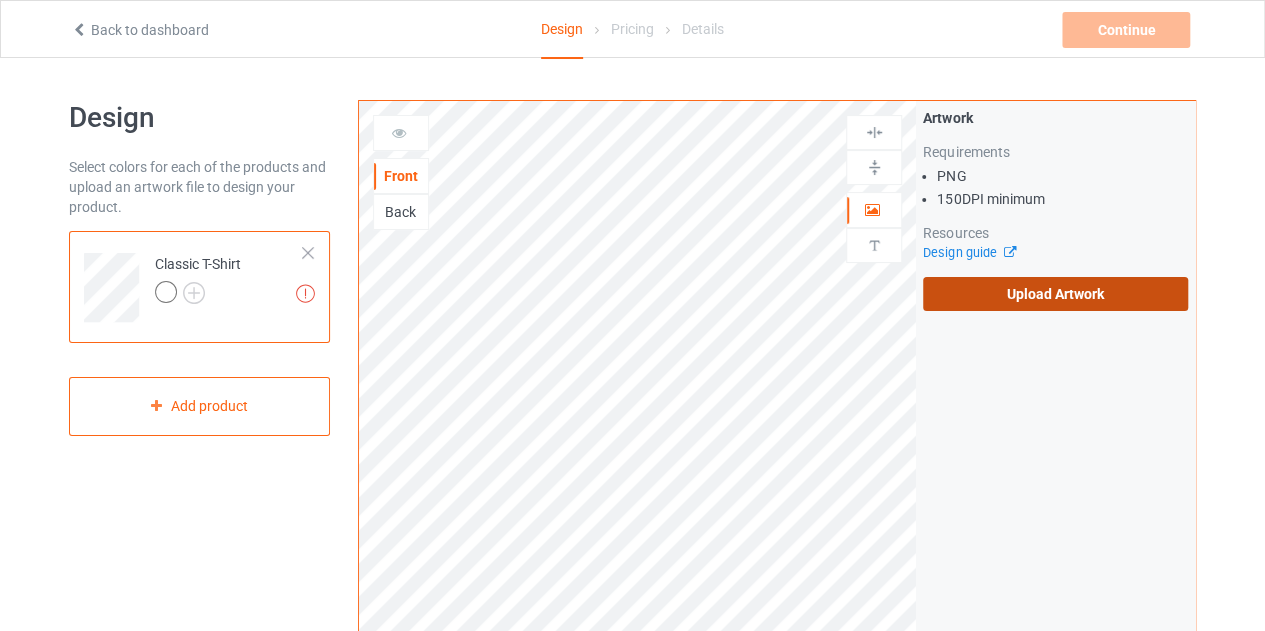 click on "Upload Artwork" at bounding box center (1055, 294) 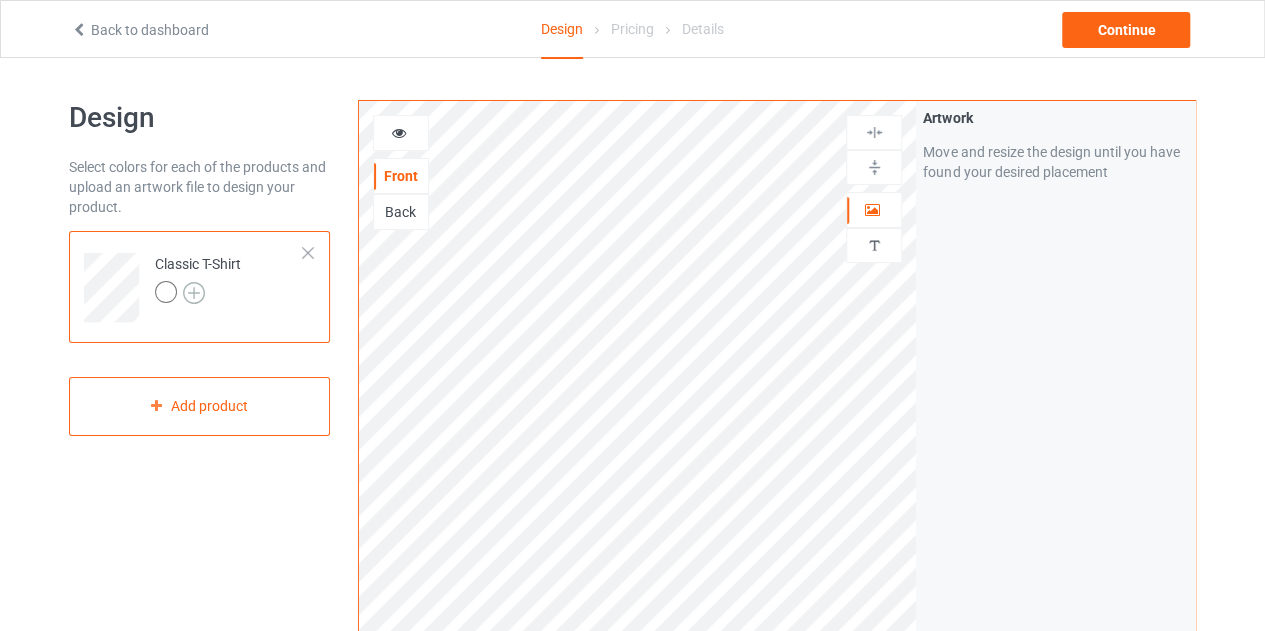click at bounding box center [194, 293] 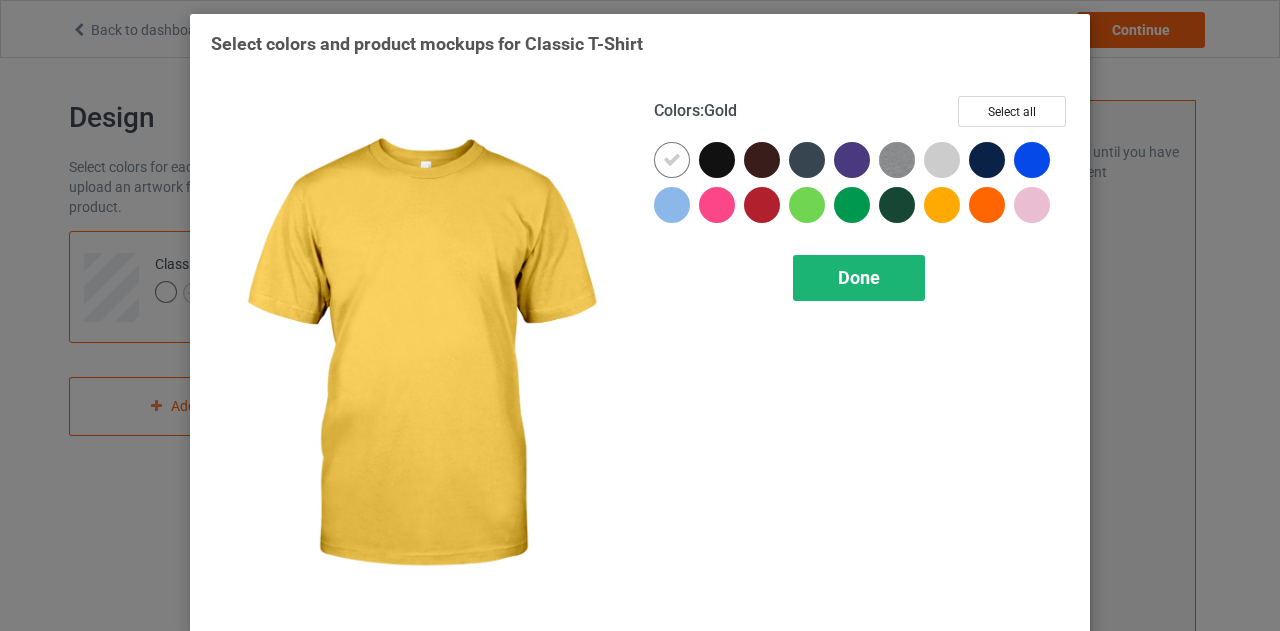 click on "Done" at bounding box center (859, 278) 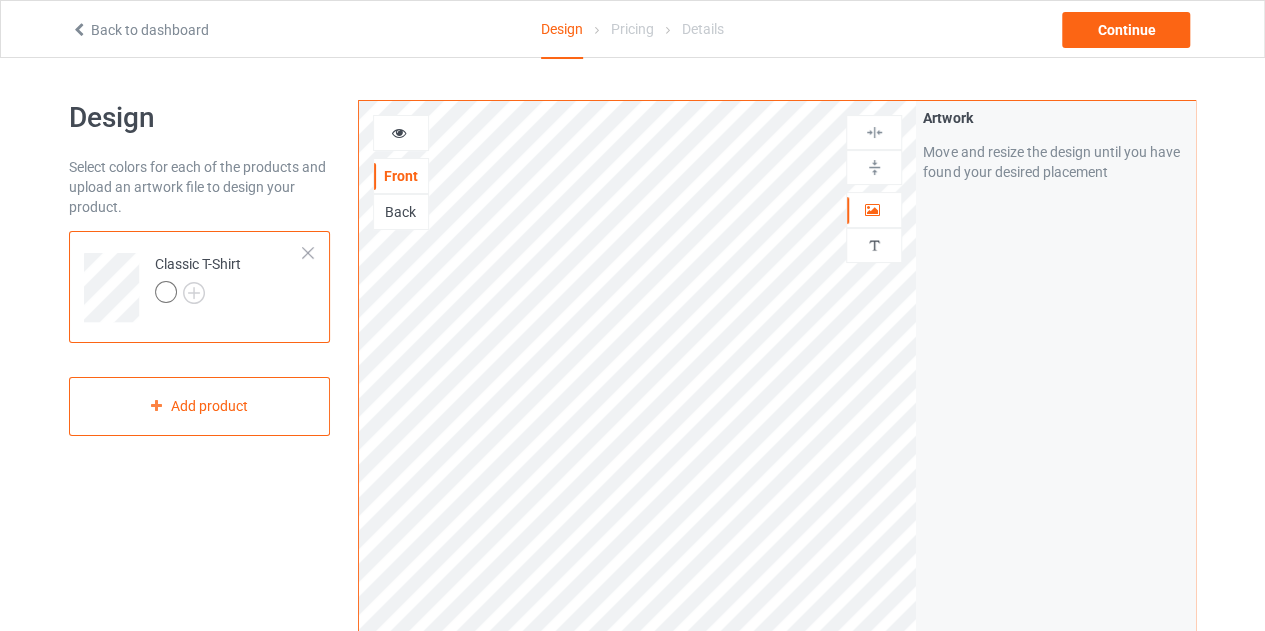 click at bounding box center (166, 292) 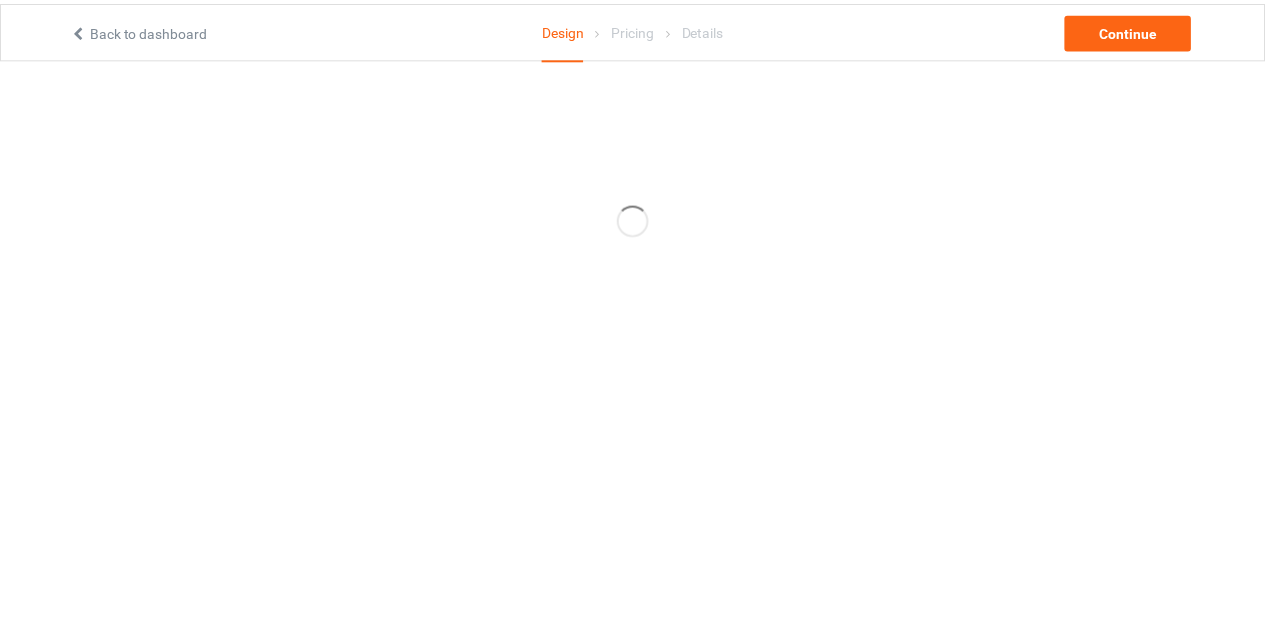 scroll, scrollTop: 0, scrollLeft: 0, axis: both 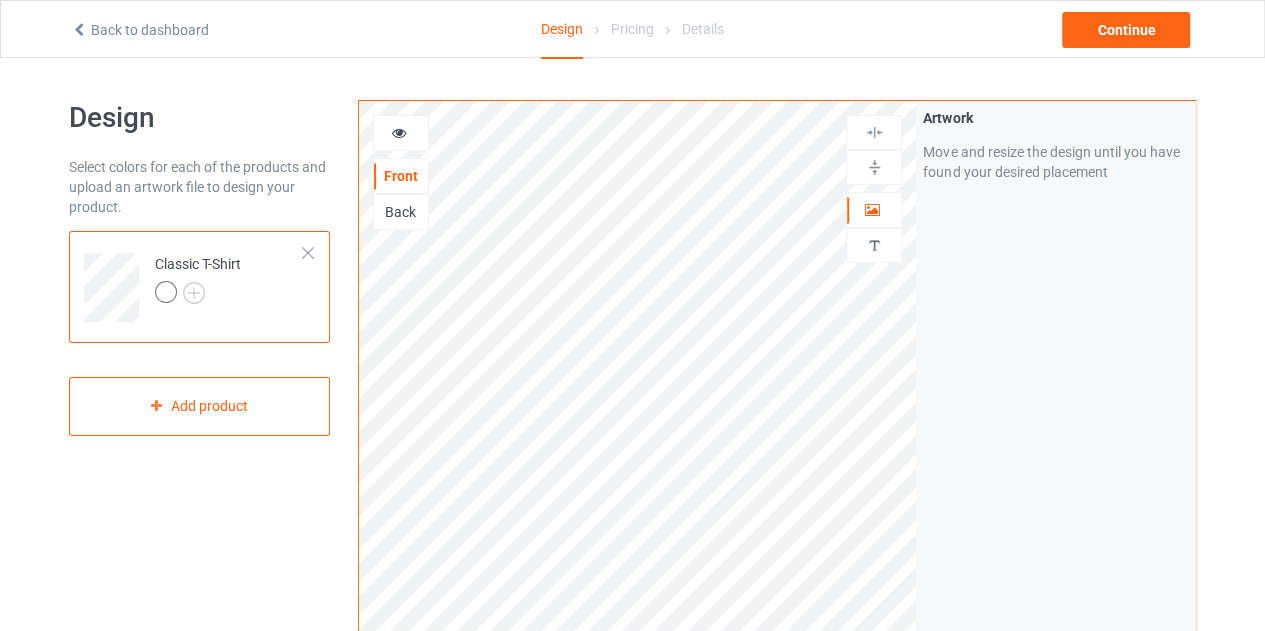 click on "Artwork Move and resize the design until you have found your desired placement" at bounding box center (1055, 481) 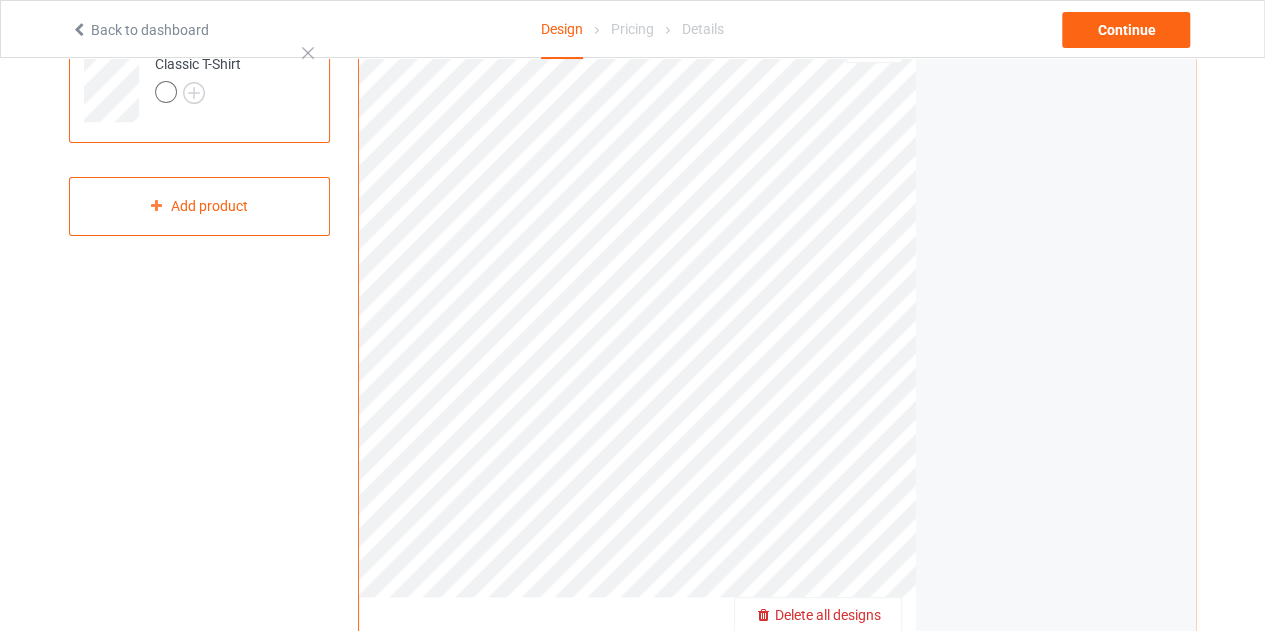 click on "Delete all designs" at bounding box center (818, 615) 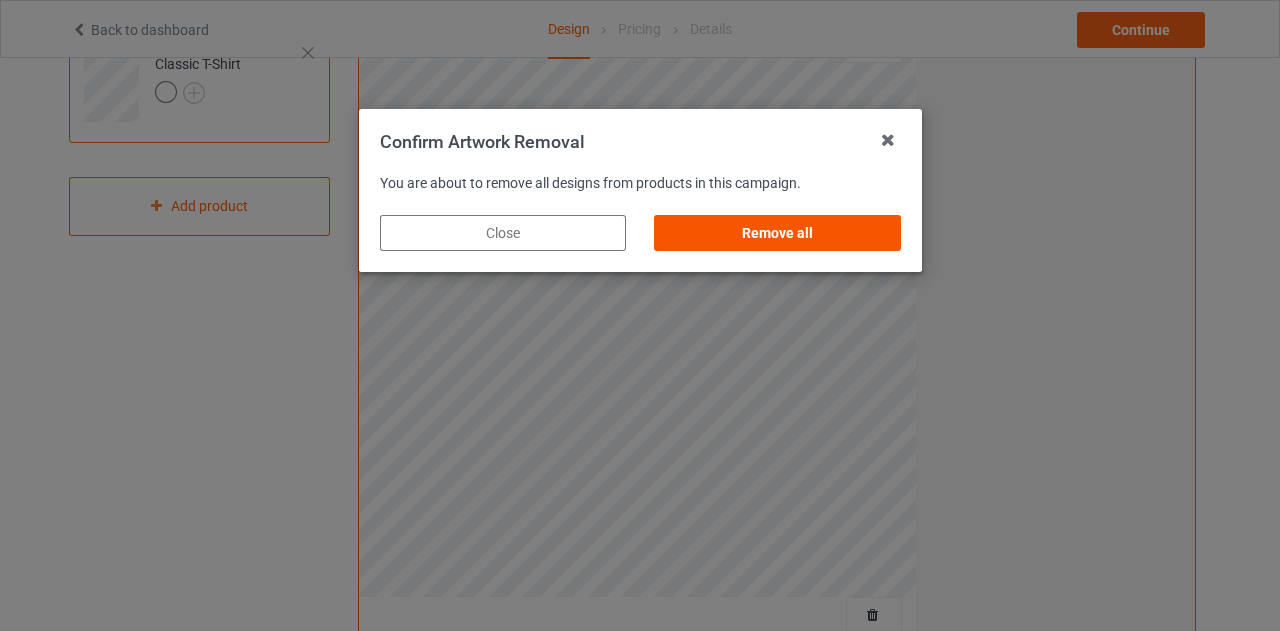 click on "Remove all" at bounding box center (777, 233) 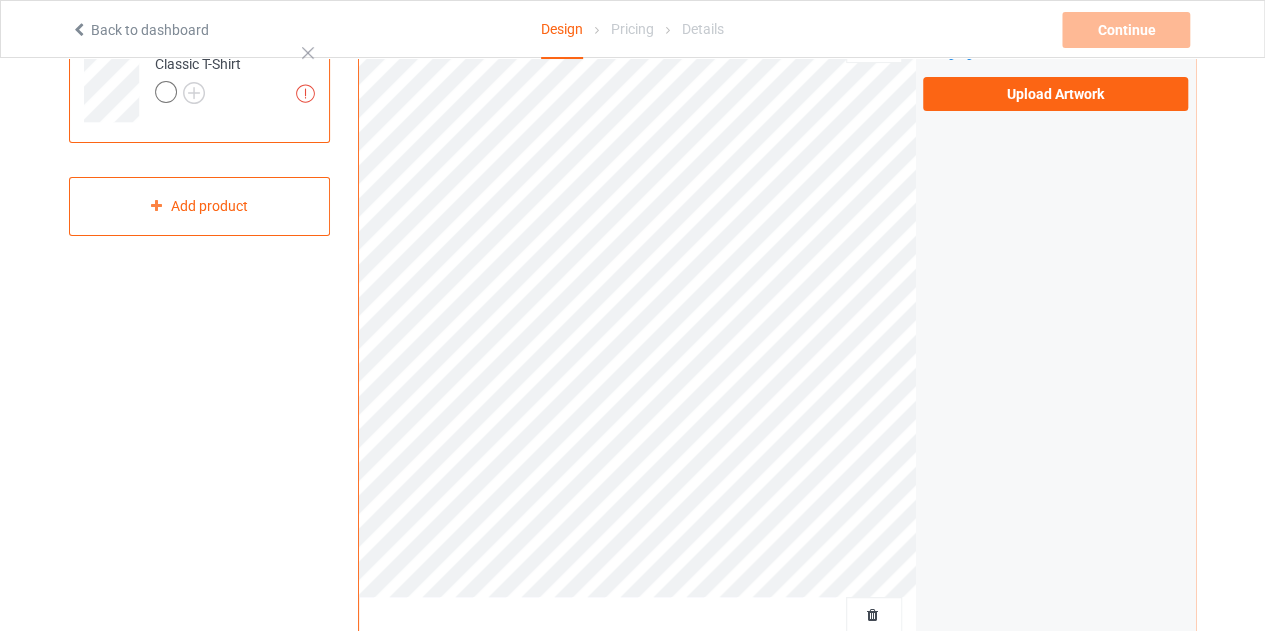 scroll, scrollTop: 0, scrollLeft: 0, axis: both 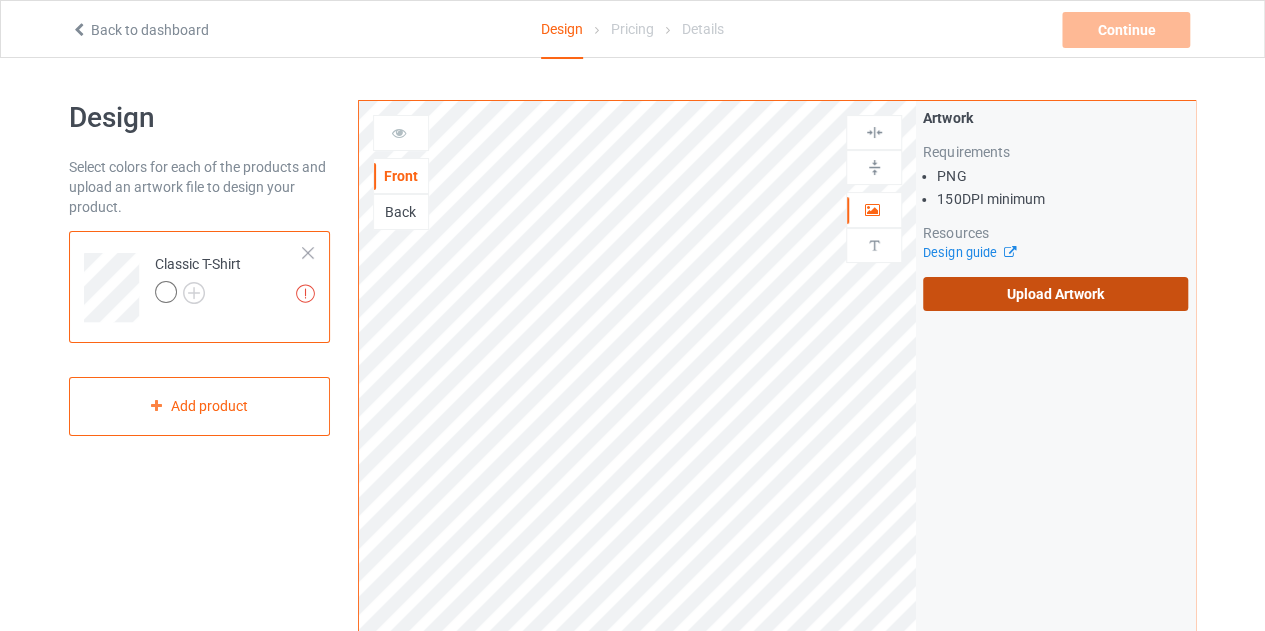 click on "Upload Artwork" at bounding box center (1055, 294) 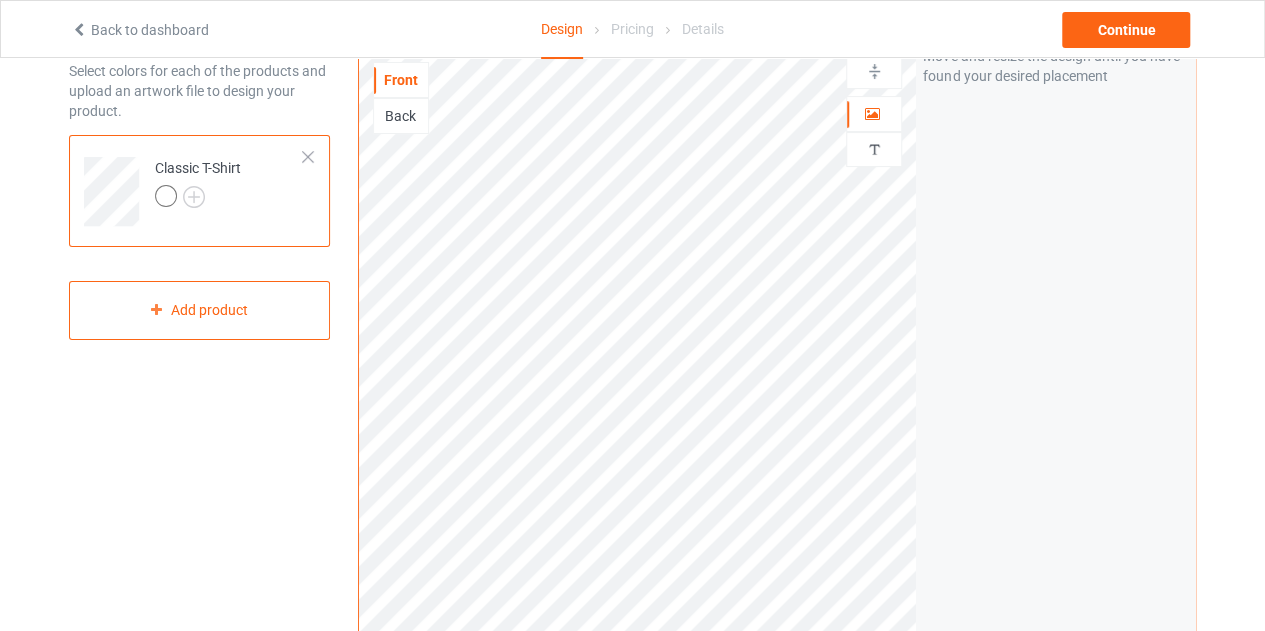 scroll, scrollTop: 300, scrollLeft: 0, axis: vertical 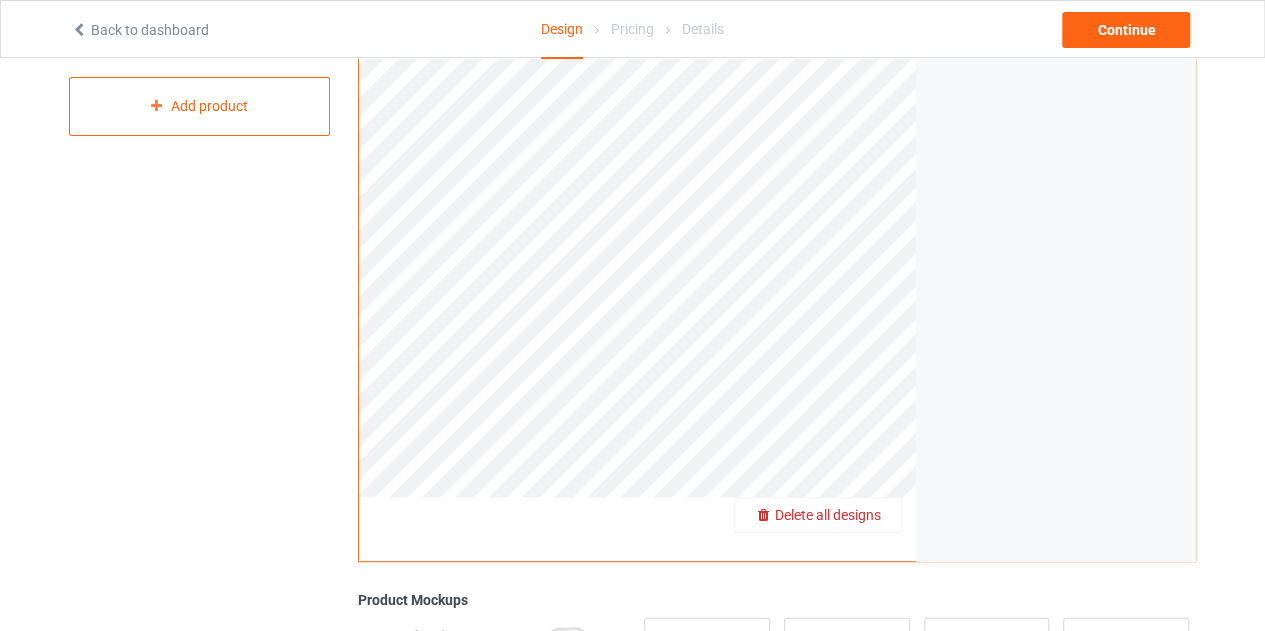 click on "Delete all designs" at bounding box center [828, 515] 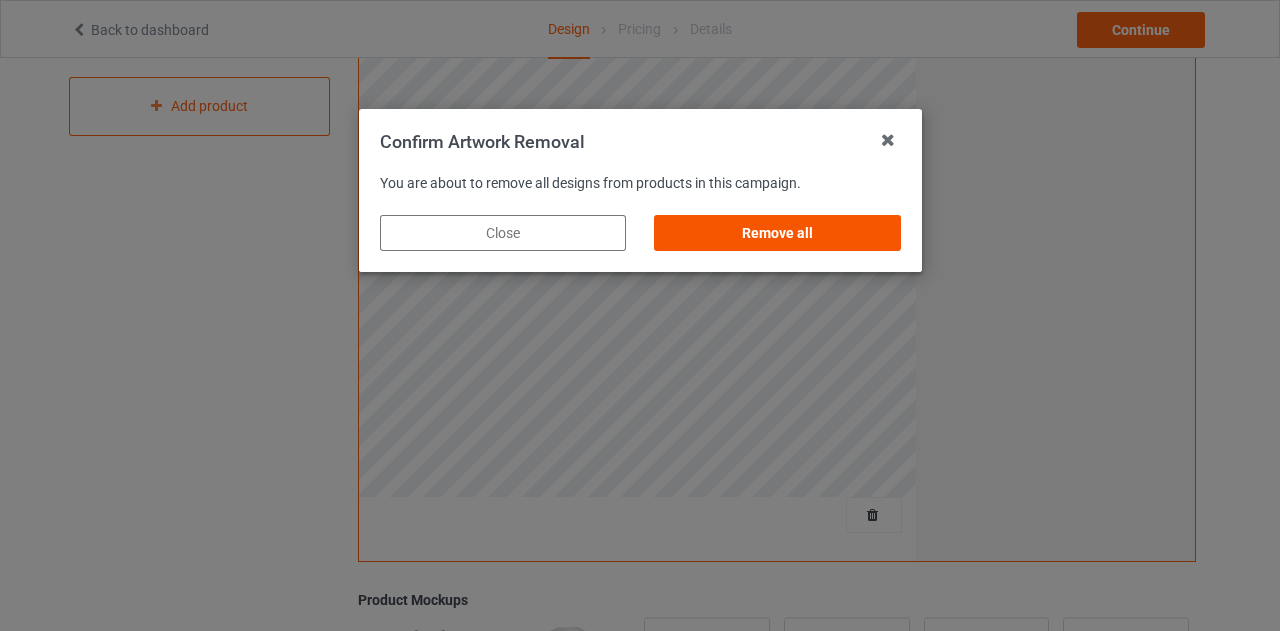 click on "Remove all" at bounding box center (777, 233) 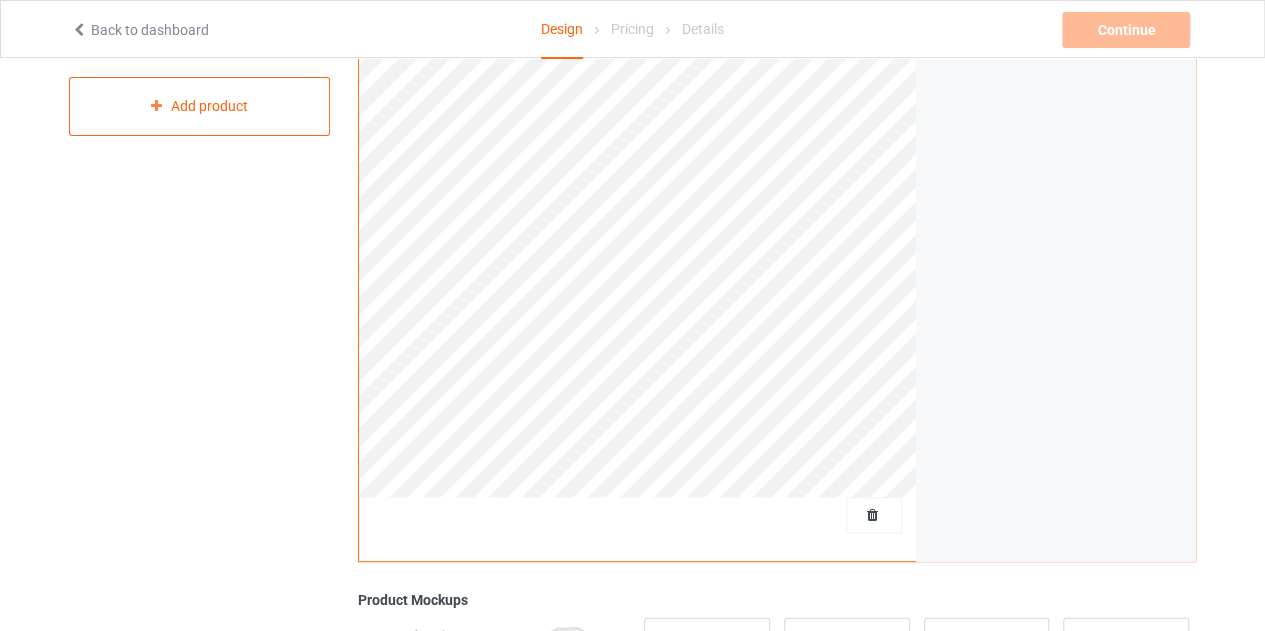 scroll, scrollTop: 0, scrollLeft: 0, axis: both 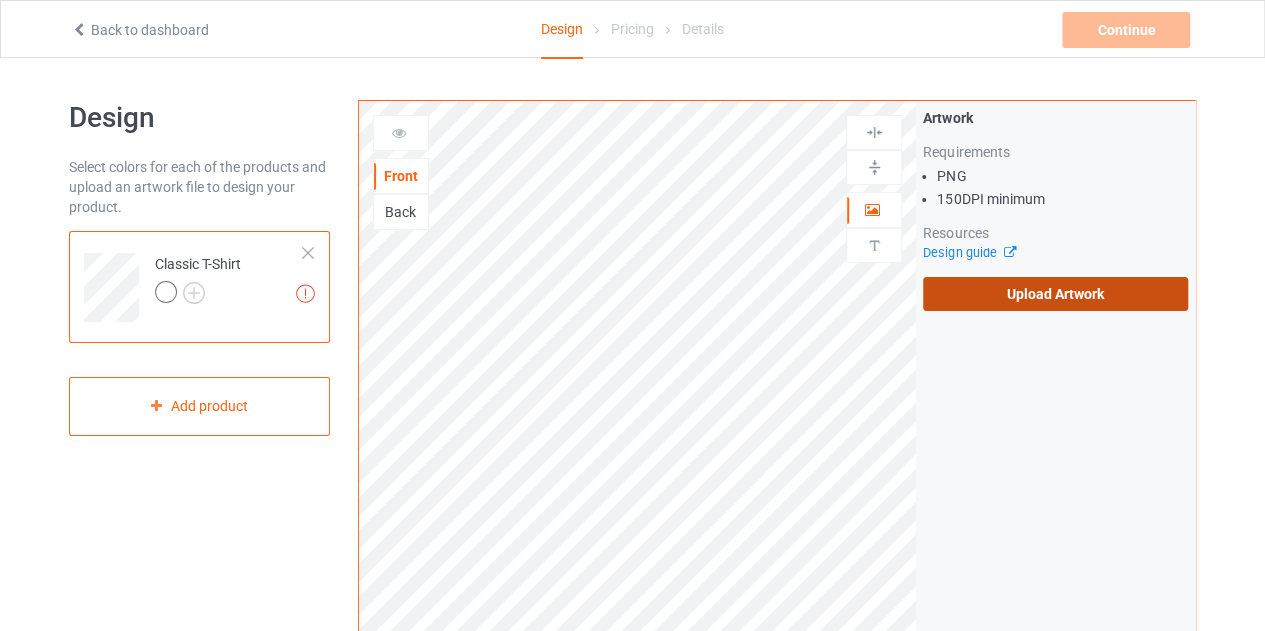 click on "Upload Artwork" at bounding box center [1055, 294] 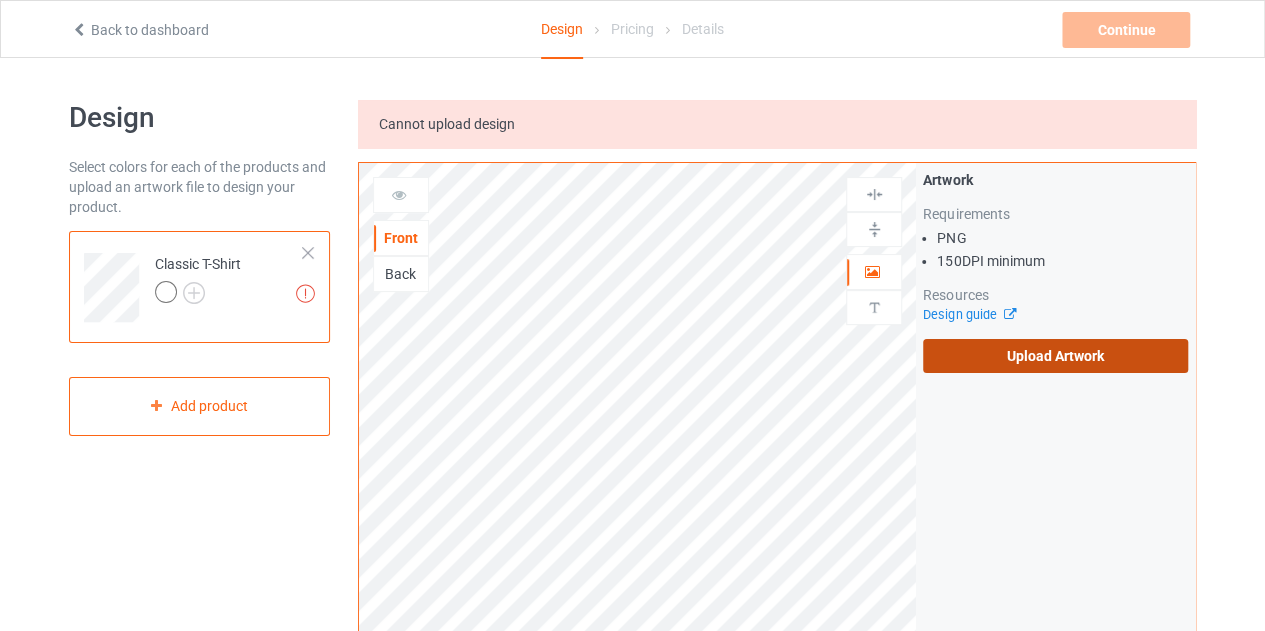 click on "Upload Artwork" at bounding box center [1055, 356] 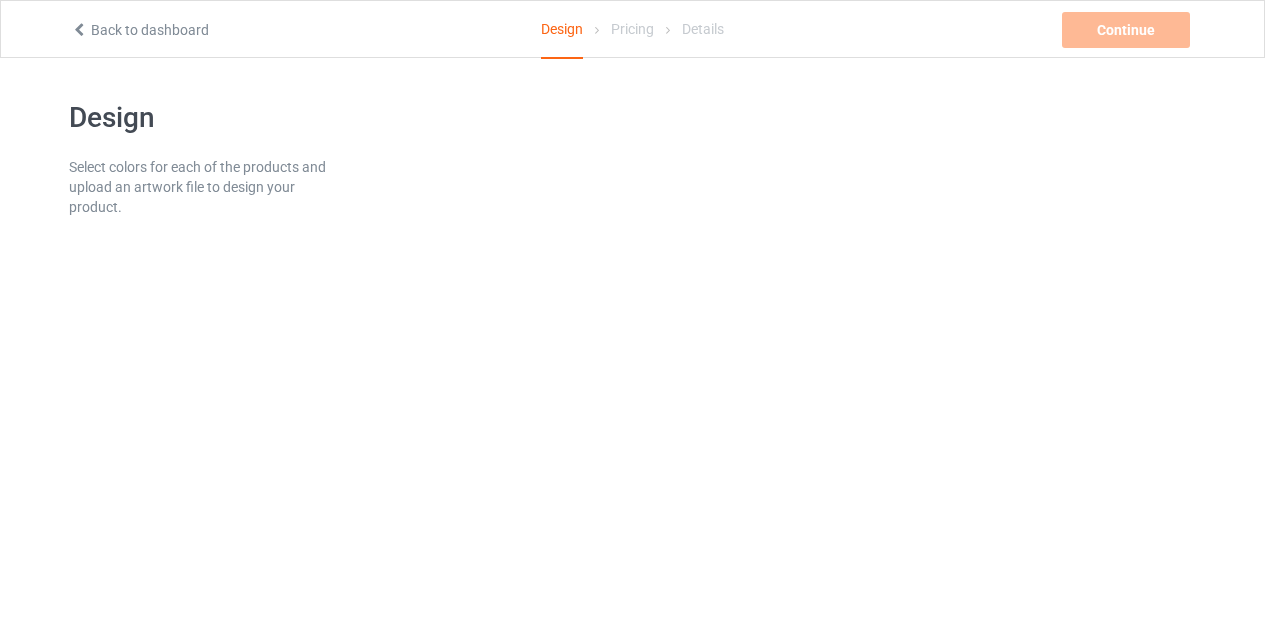 scroll, scrollTop: 0, scrollLeft: 0, axis: both 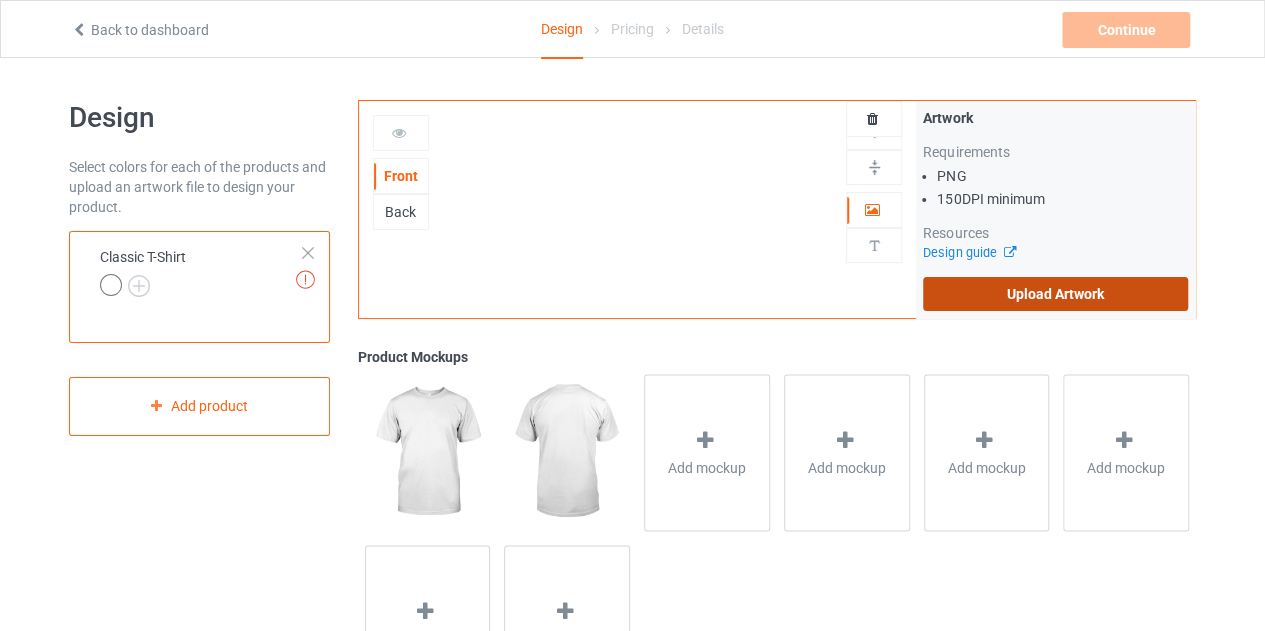 click on "Upload Artwork" at bounding box center (1055, 294) 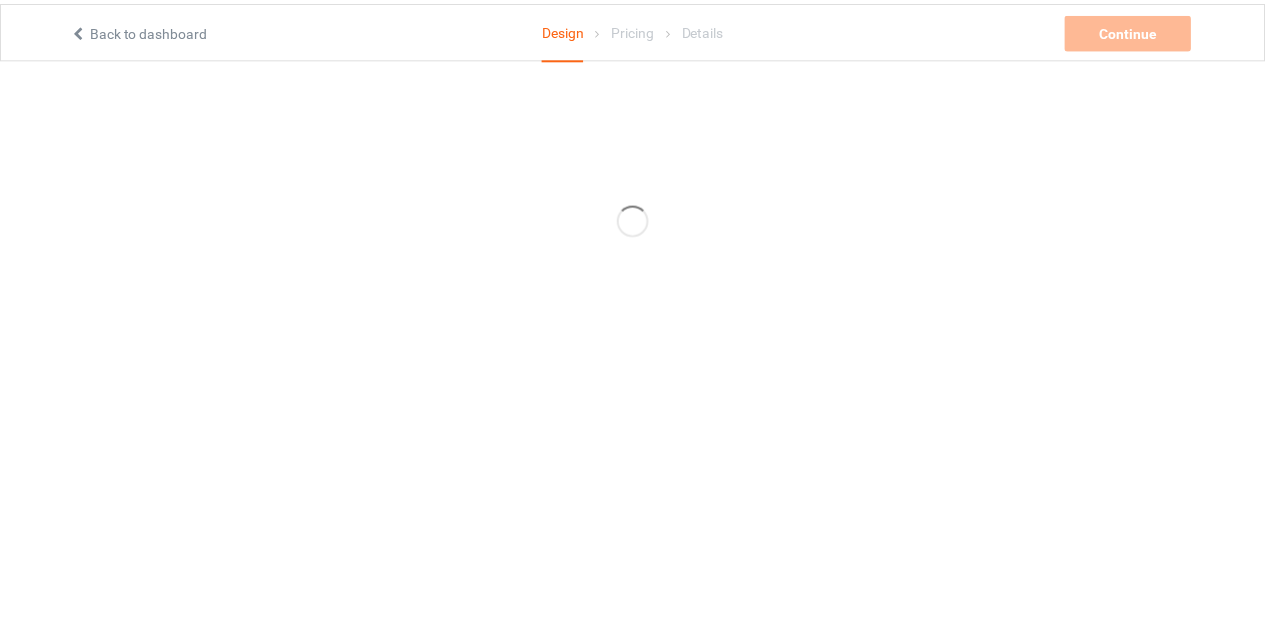 scroll, scrollTop: 0, scrollLeft: 0, axis: both 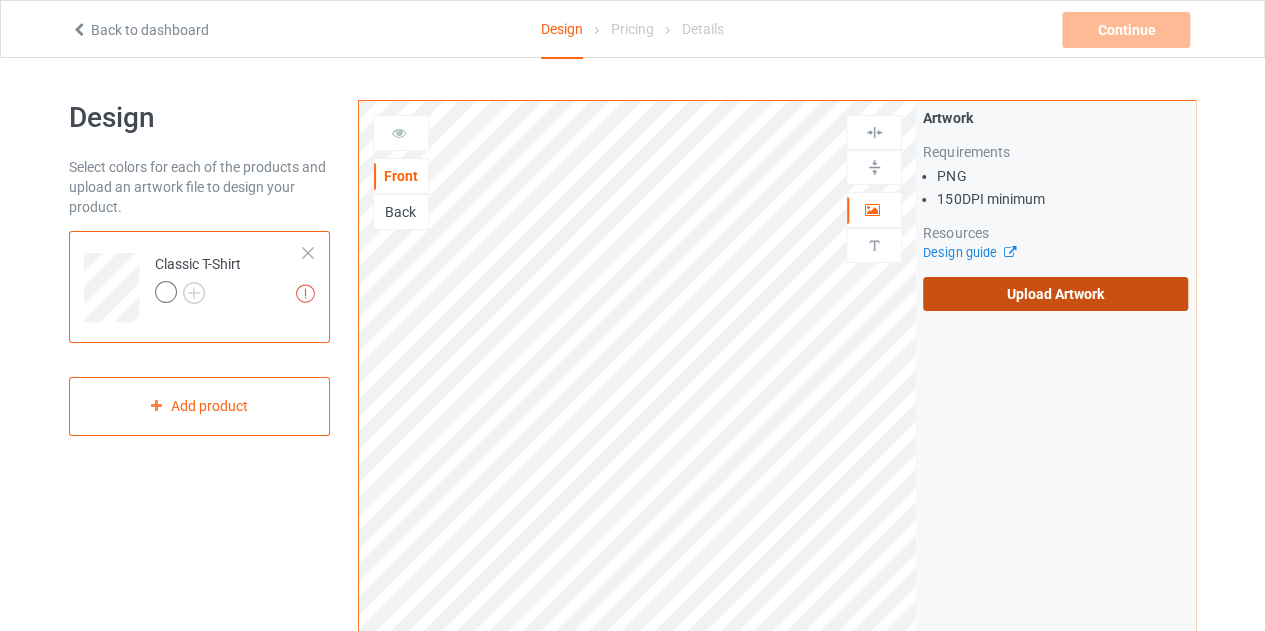 click on "Upload Artwork" at bounding box center [1055, 294] 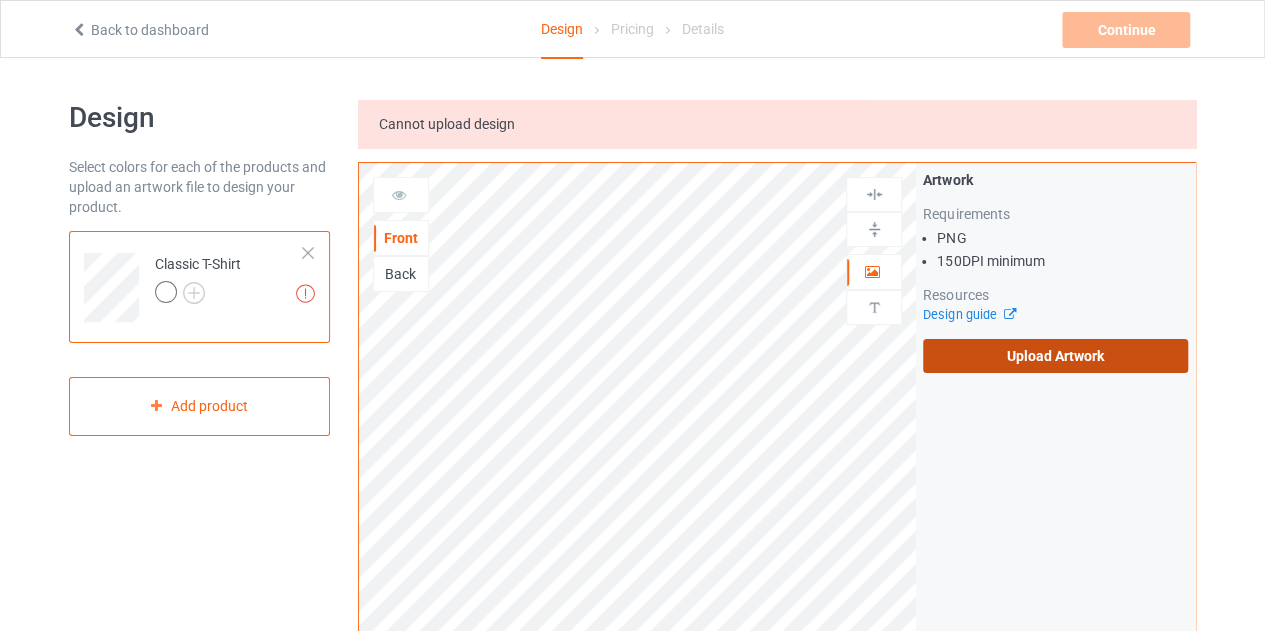 click on "Upload Artwork" at bounding box center (1055, 356) 